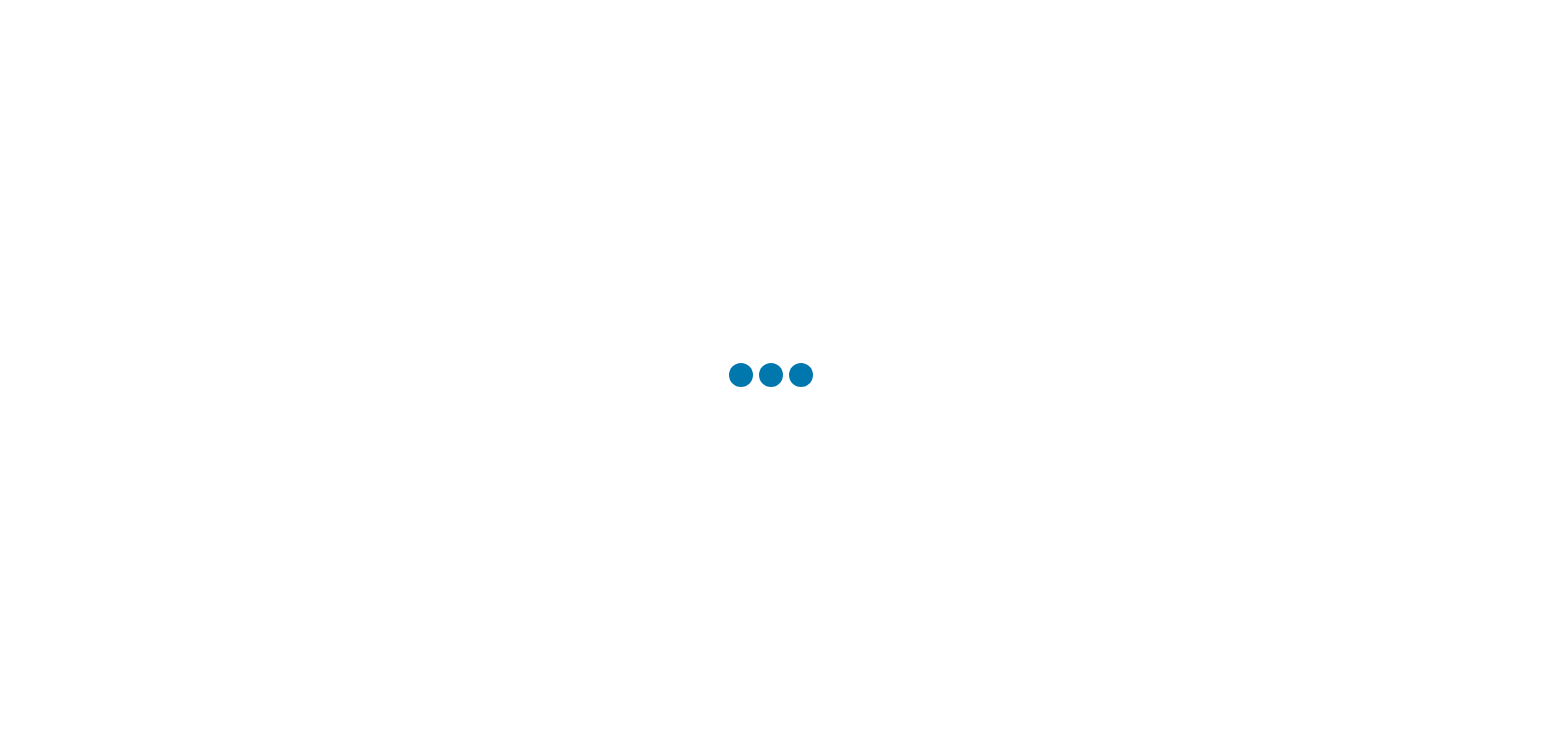 scroll, scrollTop: 0, scrollLeft: 0, axis: both 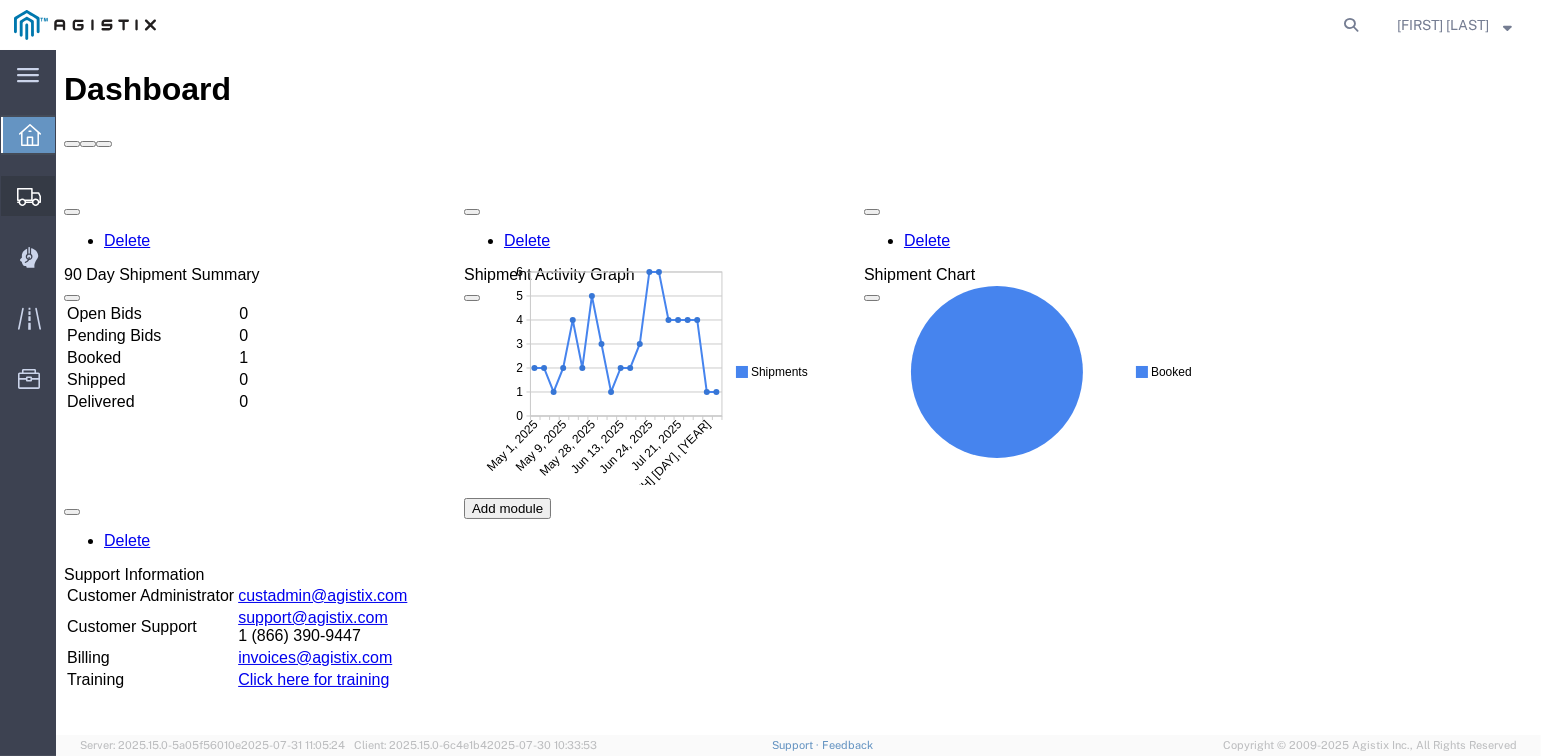 click 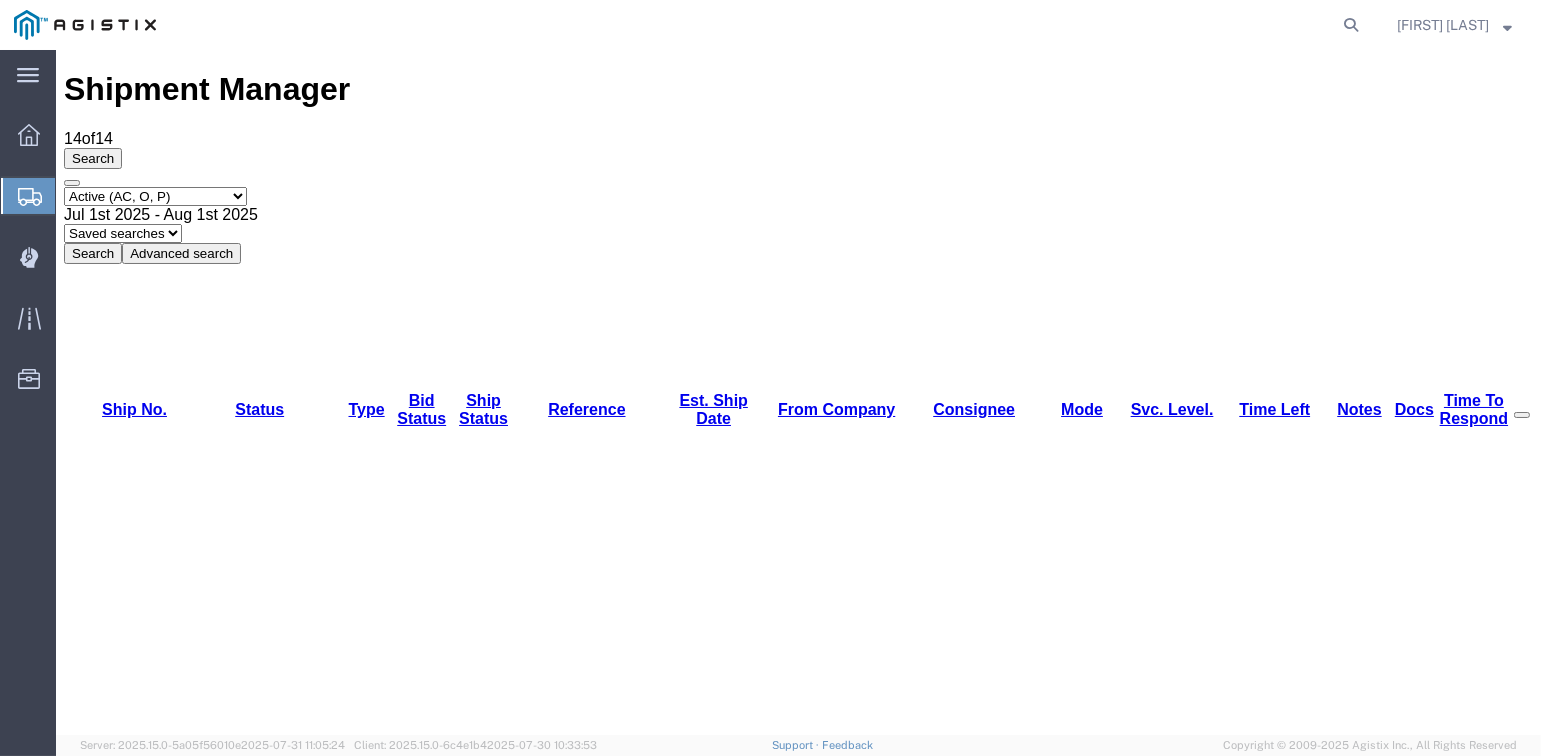 click on "[ID]" at bounding box center [101, 1279] 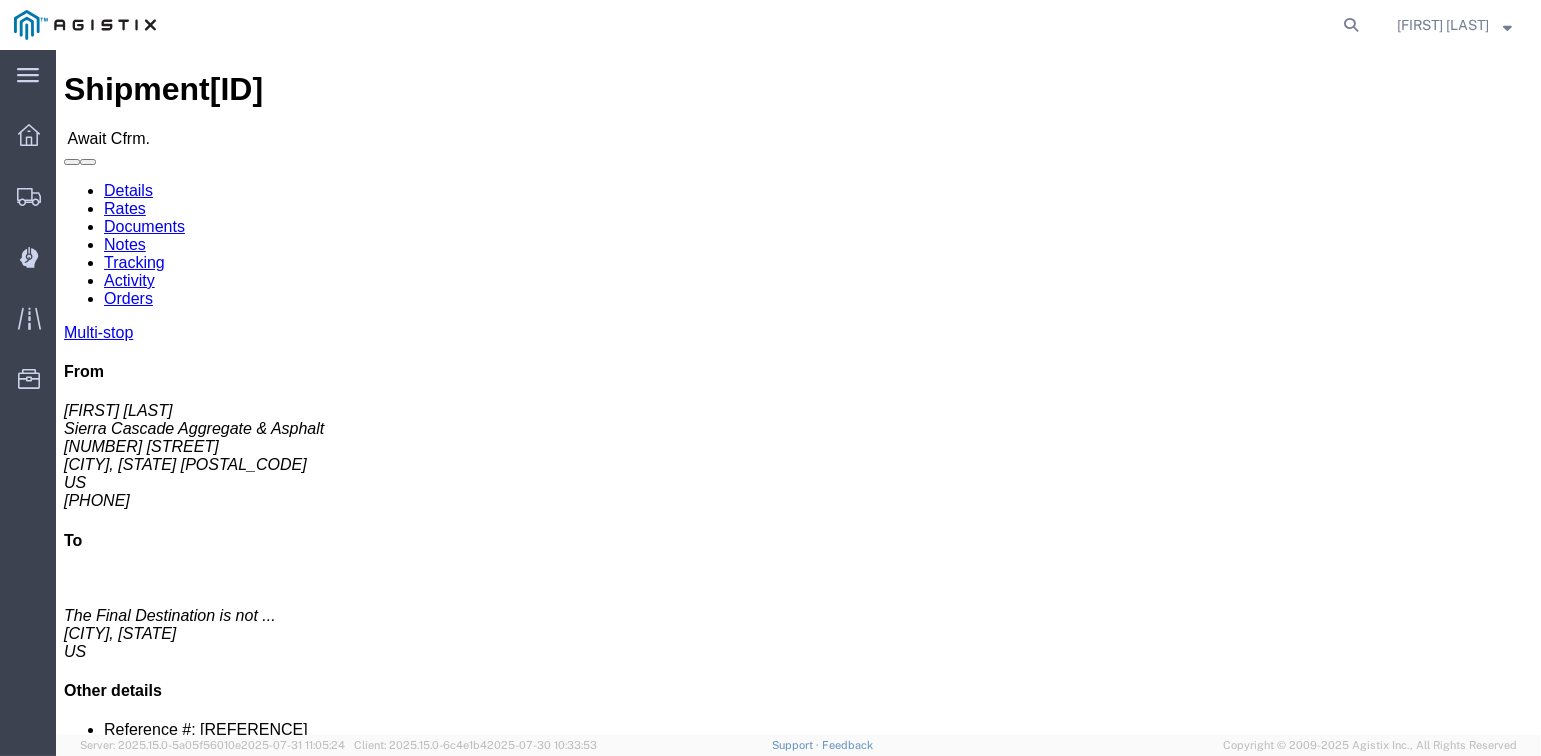 click on "Tracking" 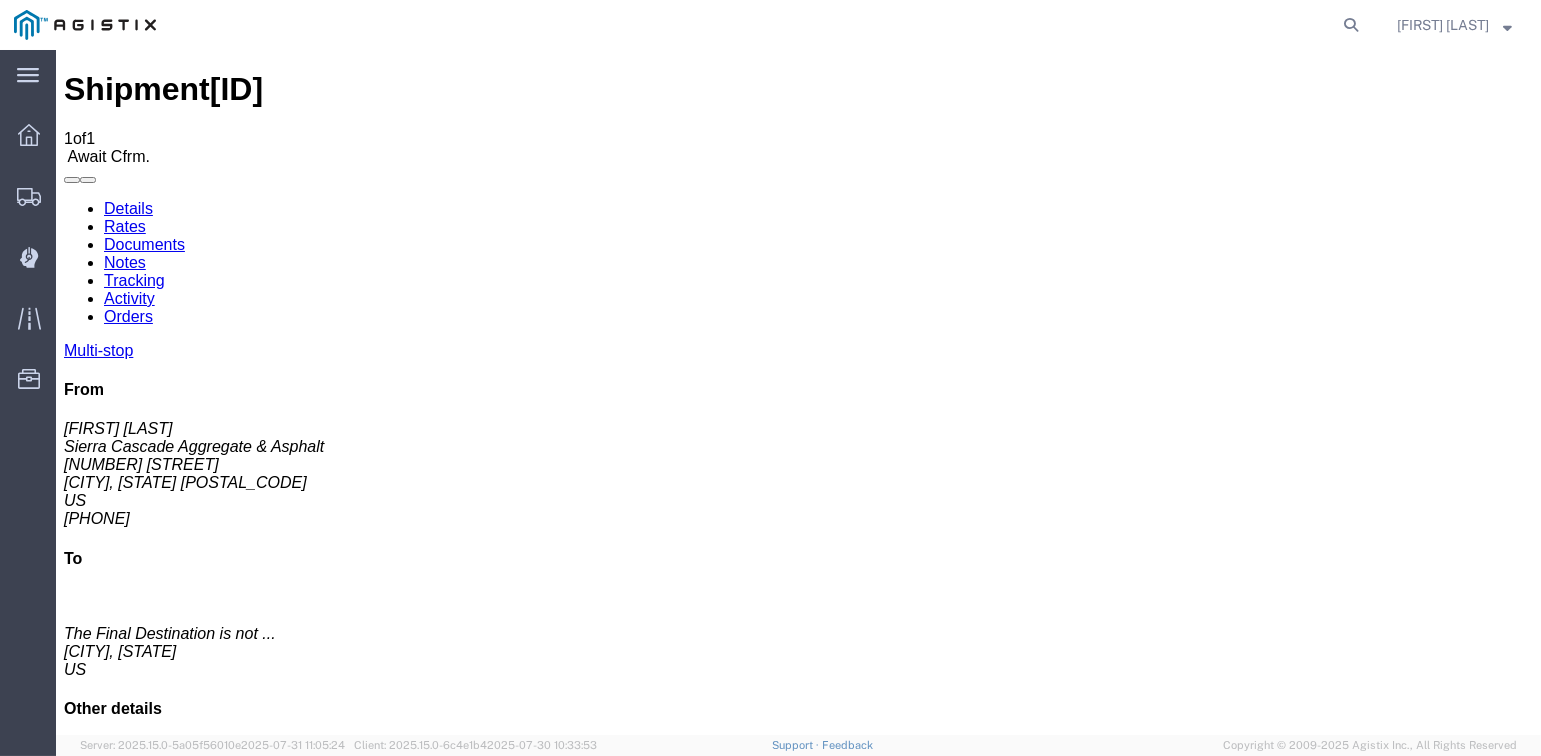 click on "Add New Tracking" at bounding box center (229, 1203) 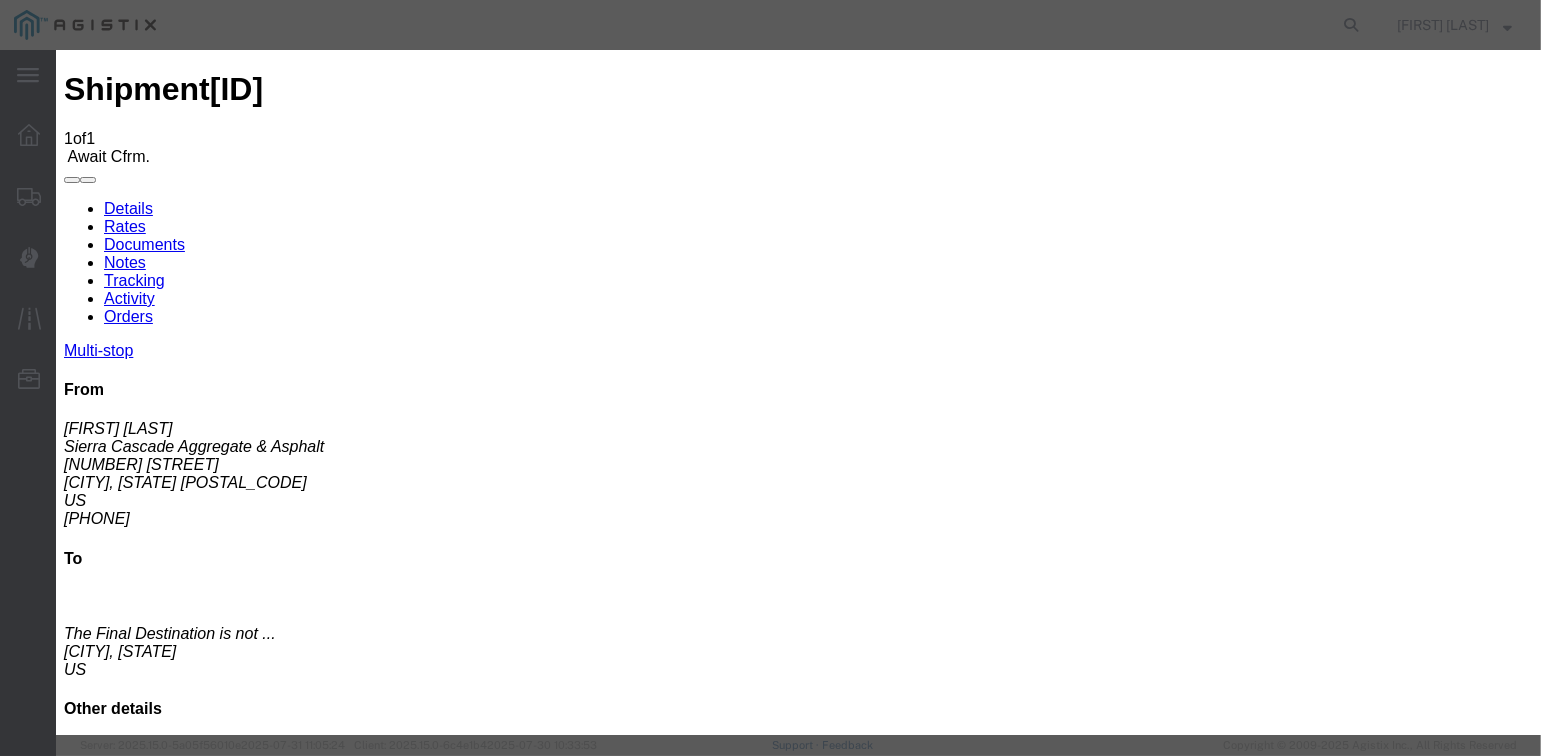 type on "08/01/2025" 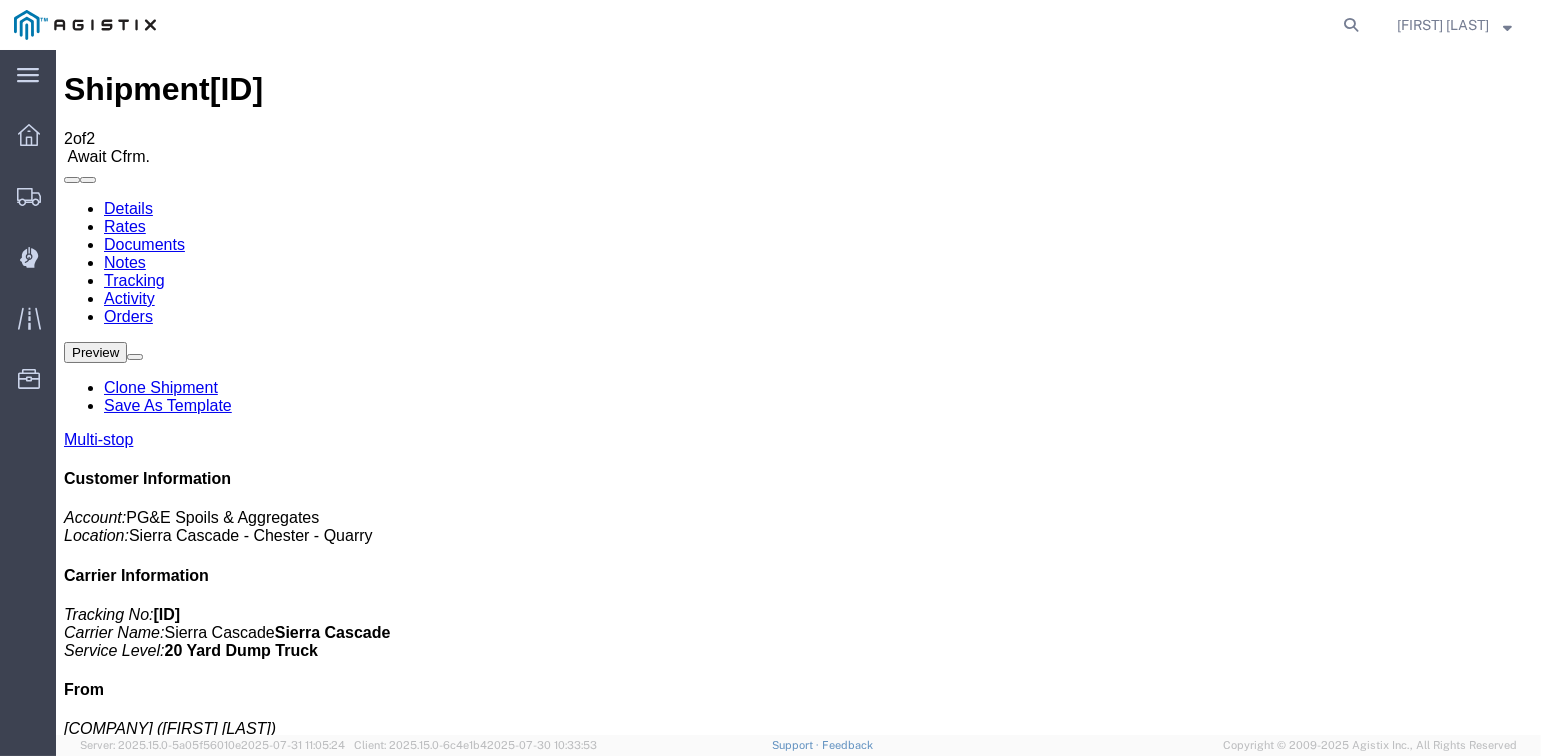 click on "Add New Tracking" at bounding box center [229, 1203] 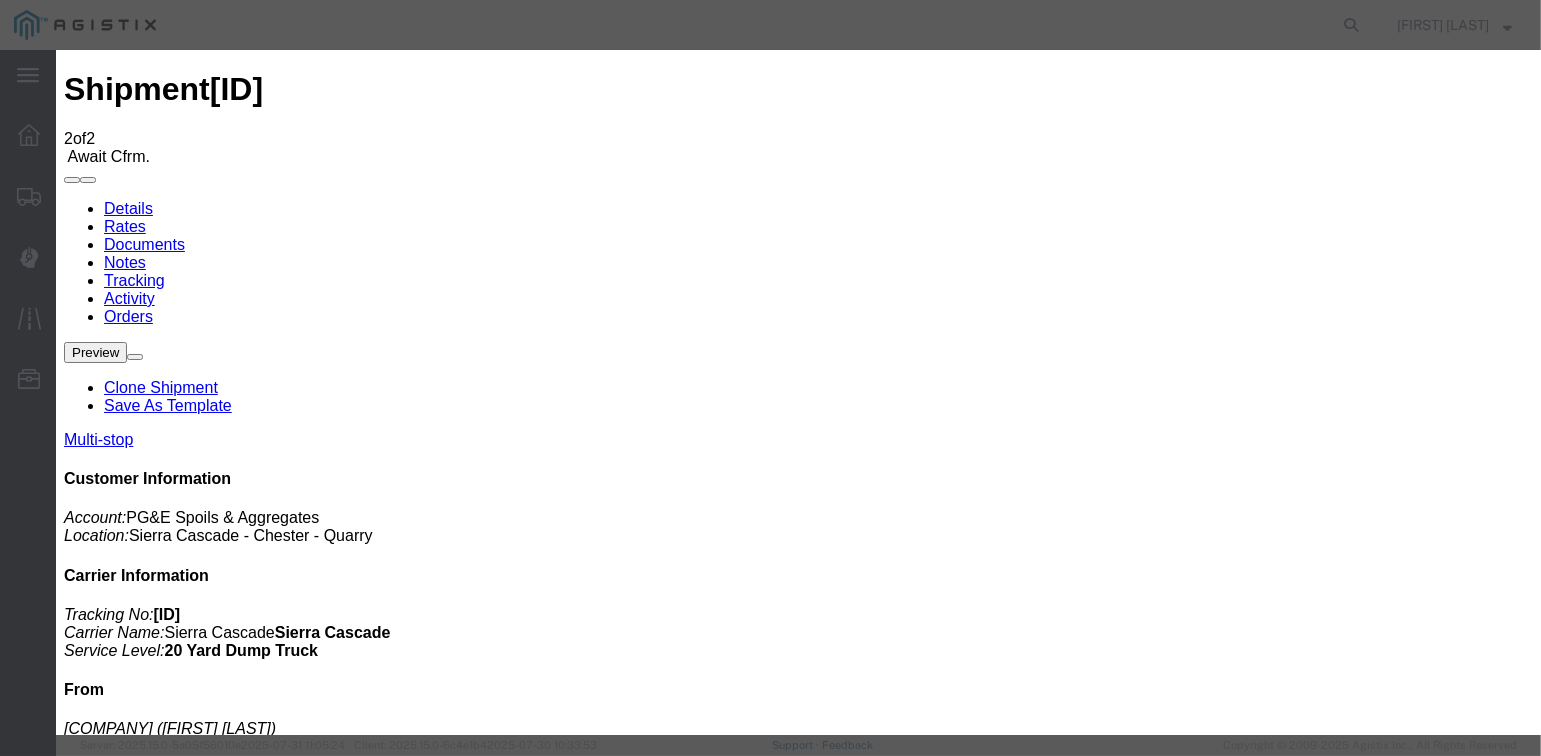 type on "08/01/2025" 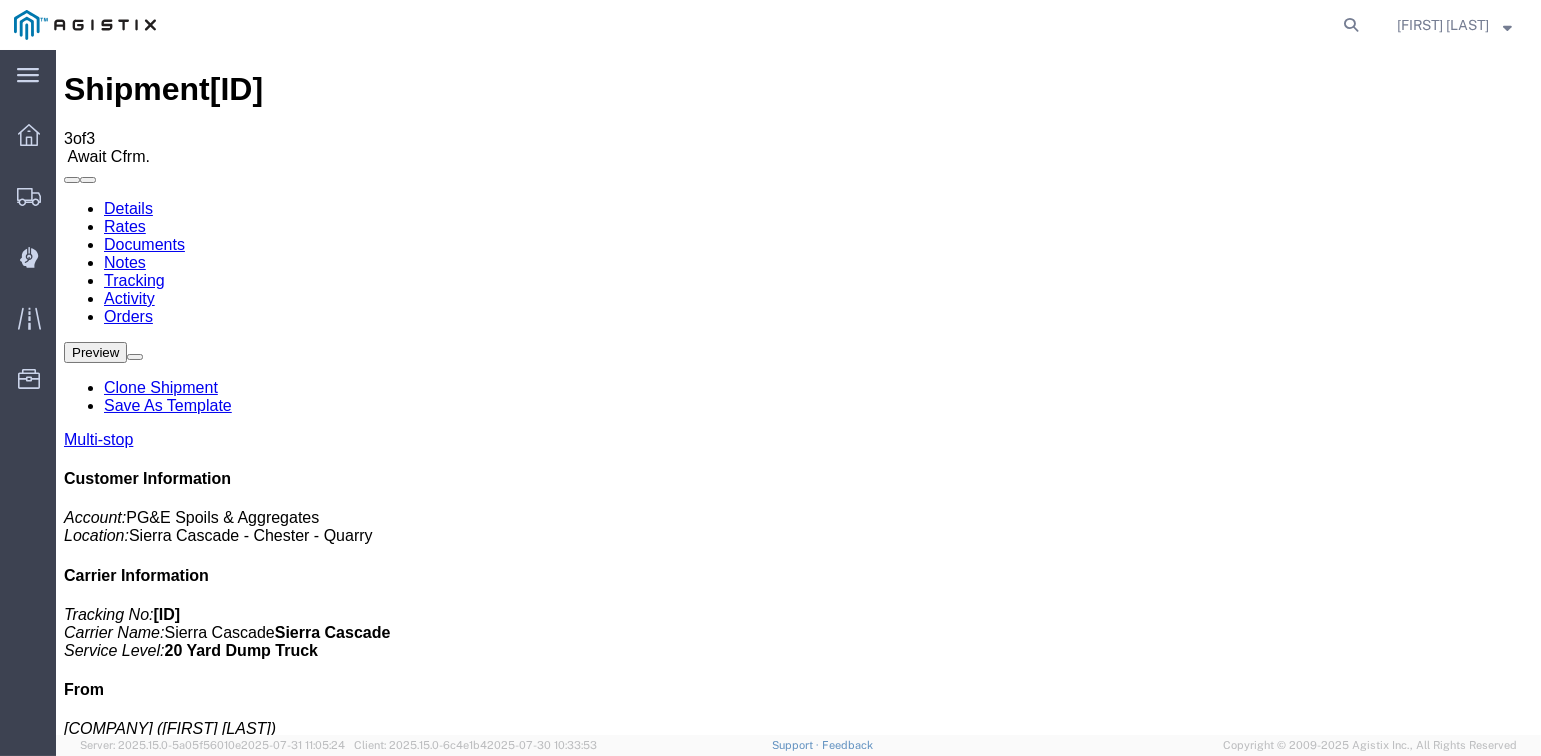 click on "Add New Tracking" at bounding box center (229, 1203) 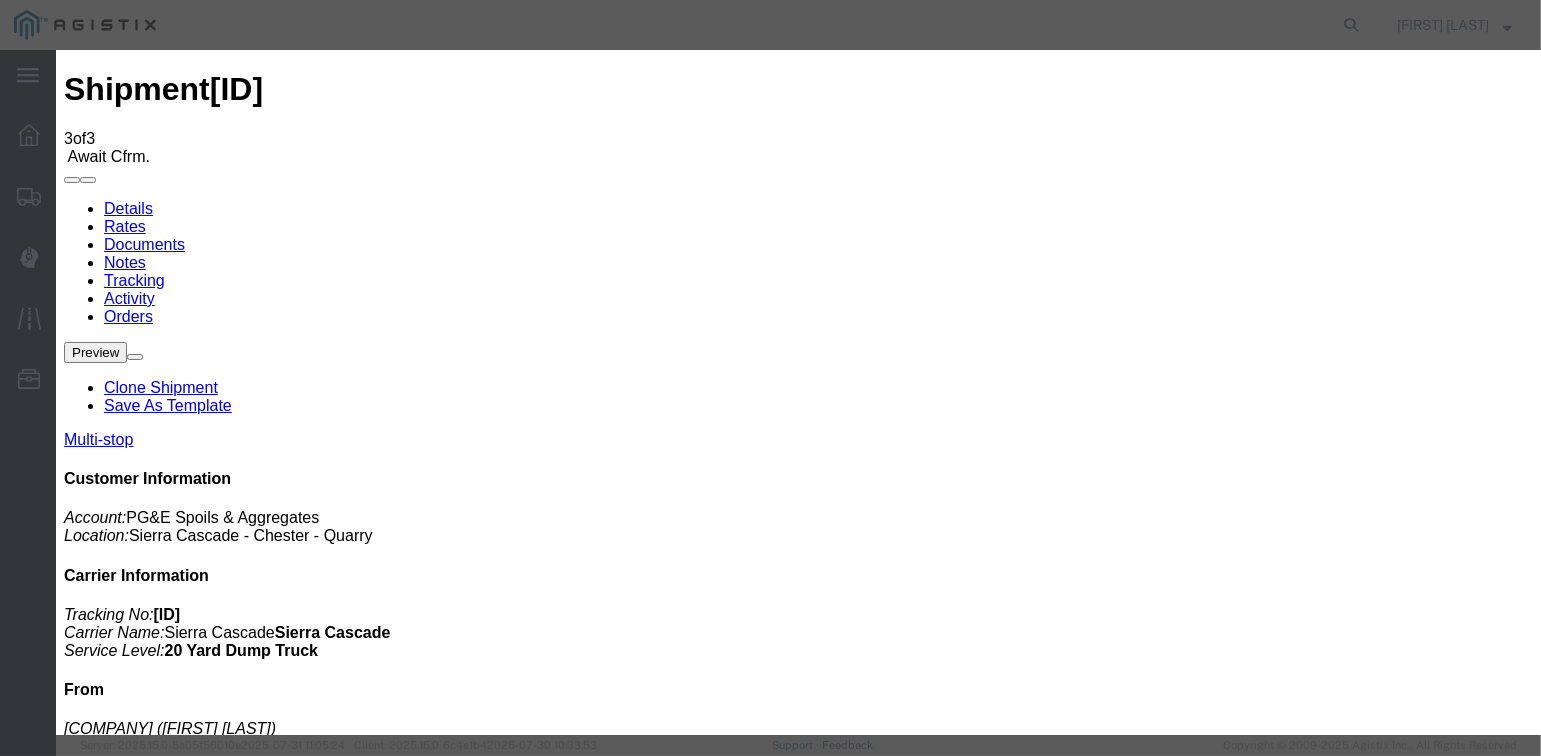 type on "08/01/2025" 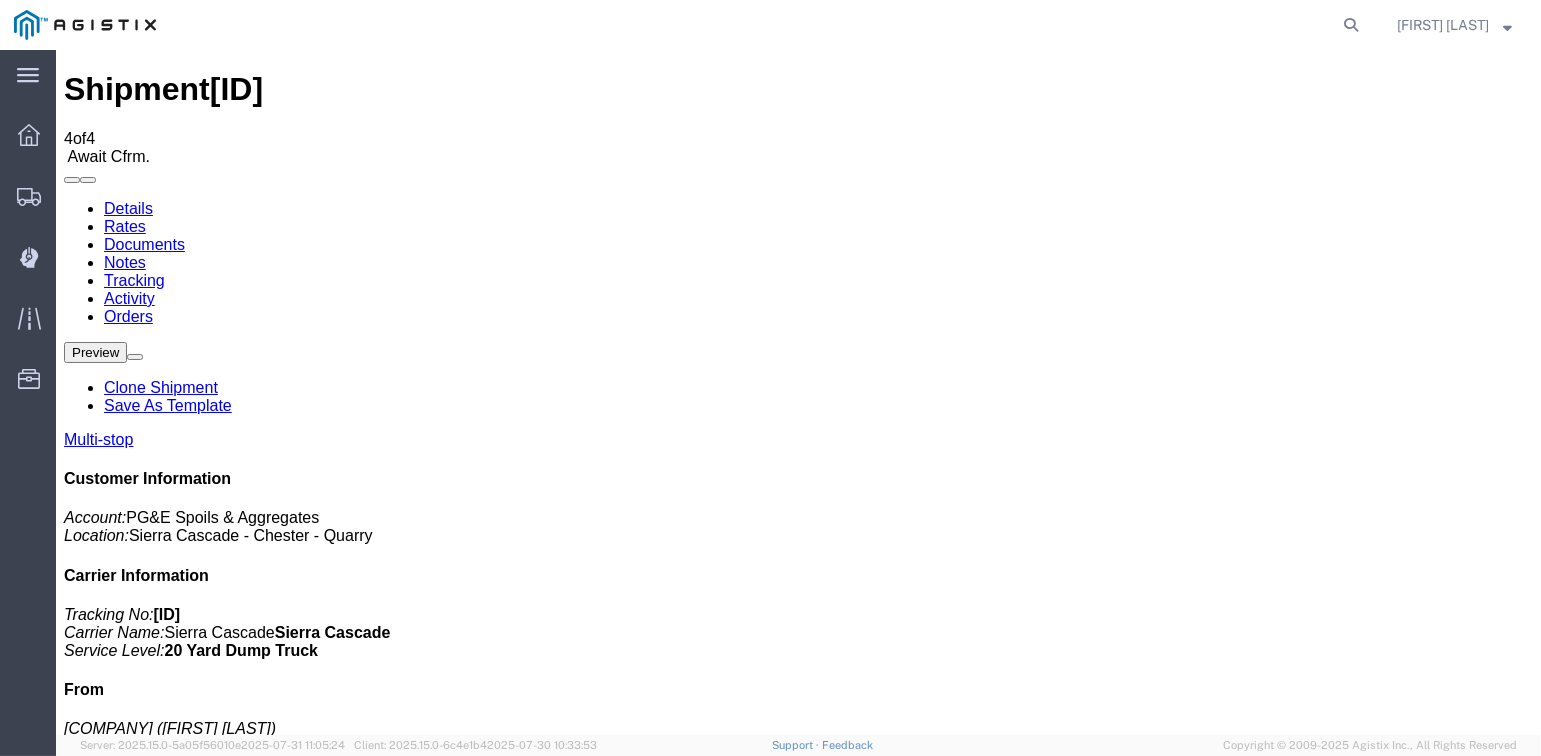 click on "Add New Tracking" at bounding box center (229, 1203) 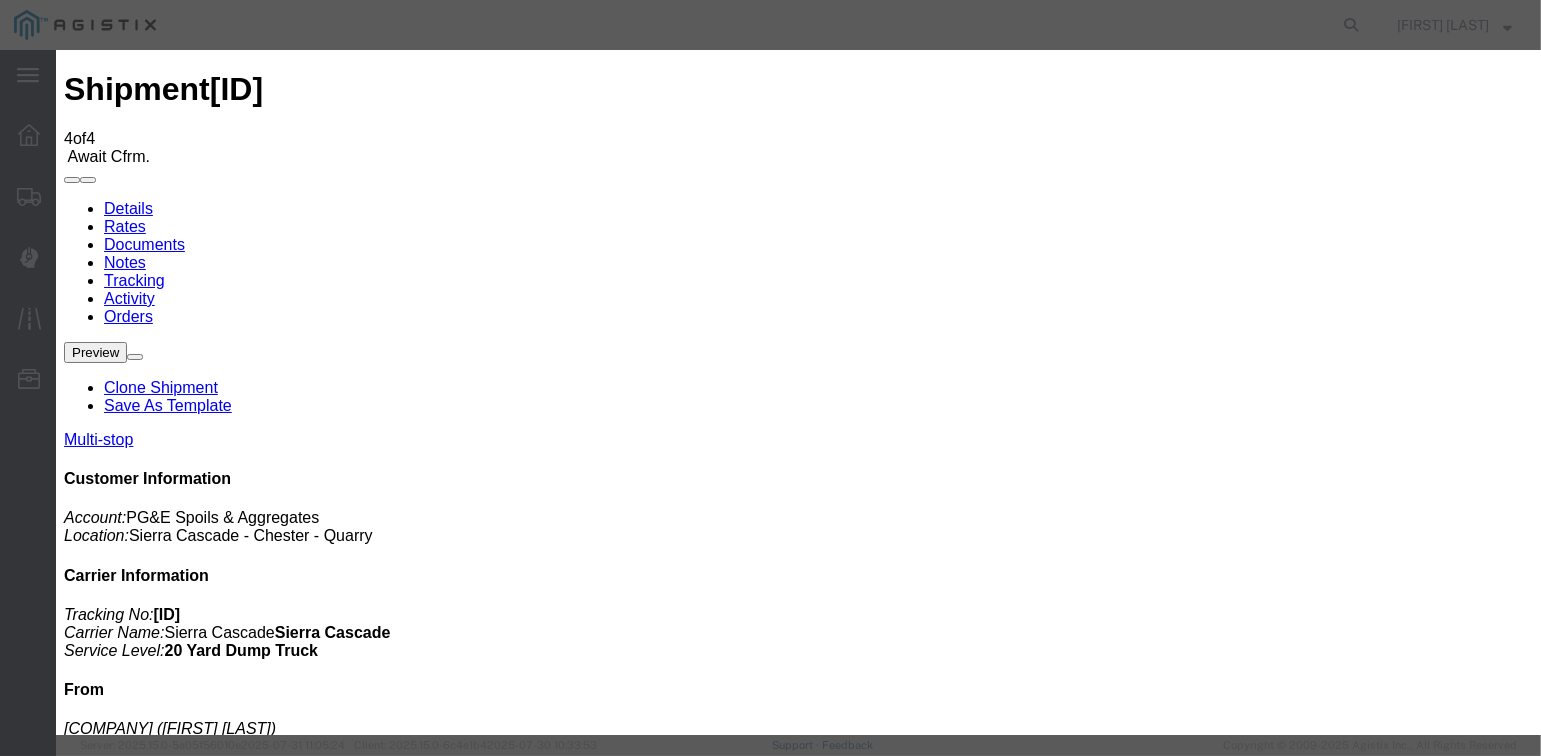 type on "08/01/2025" 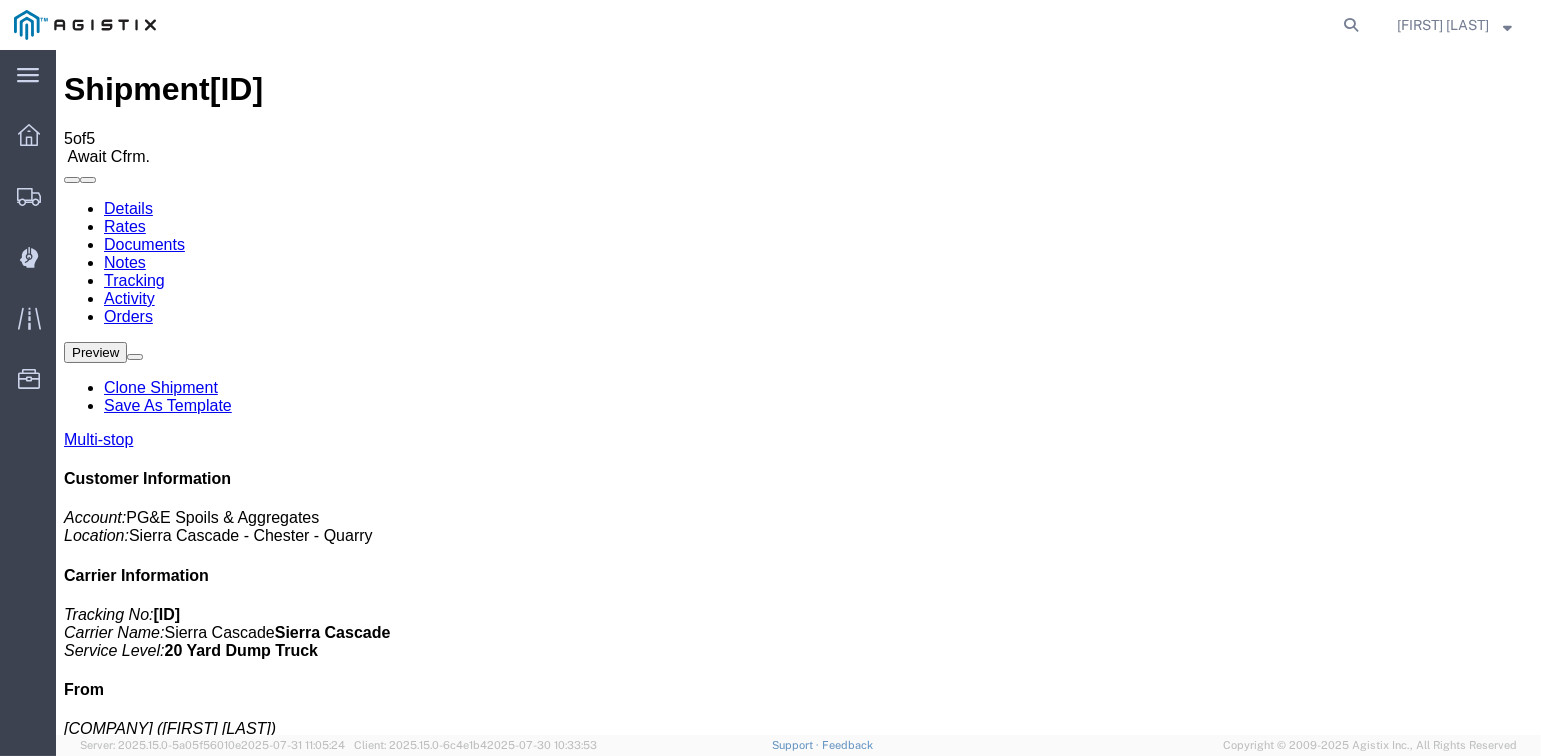 click on "Add New Tracking" at bounding box center (229, 1203) 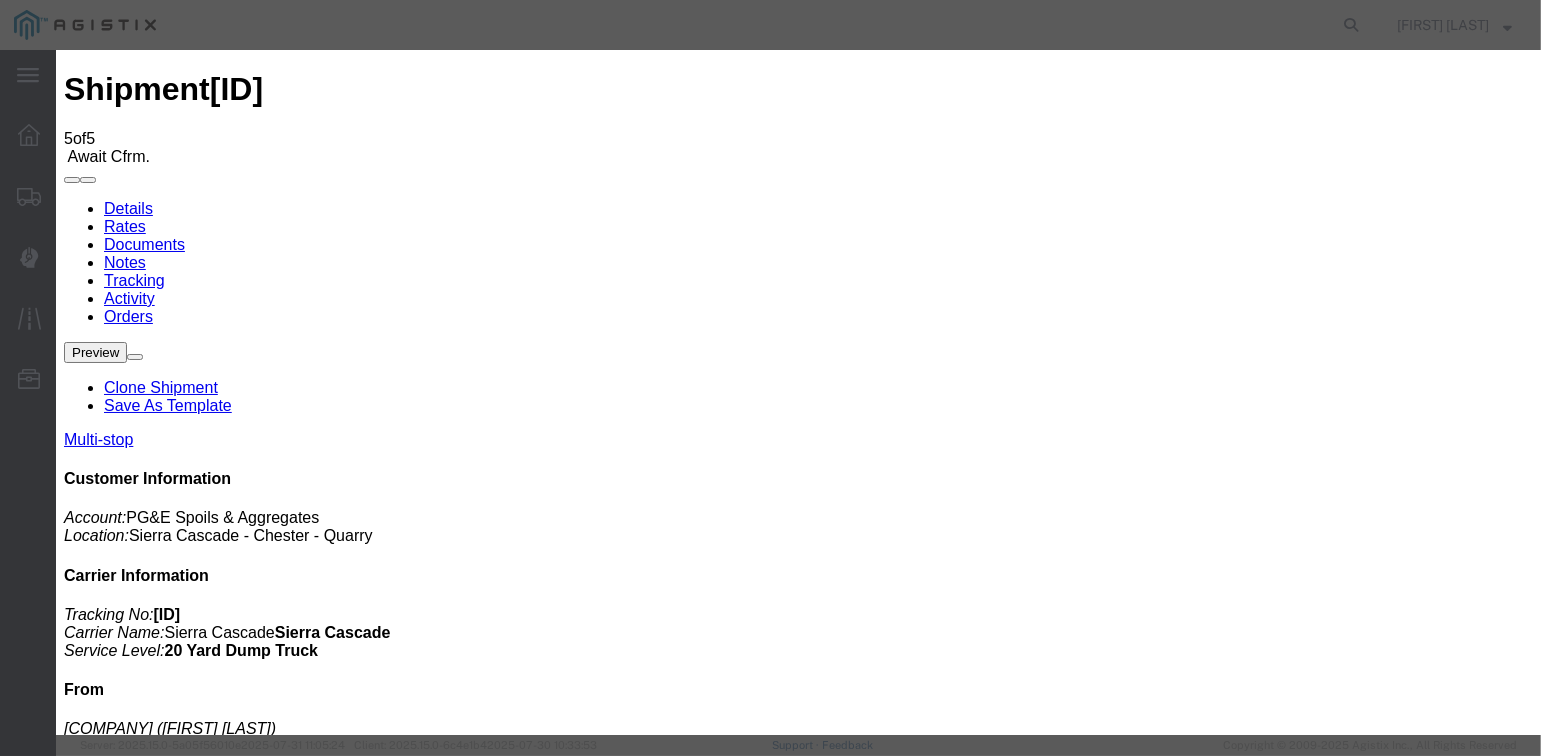 type on "08/01/2025" 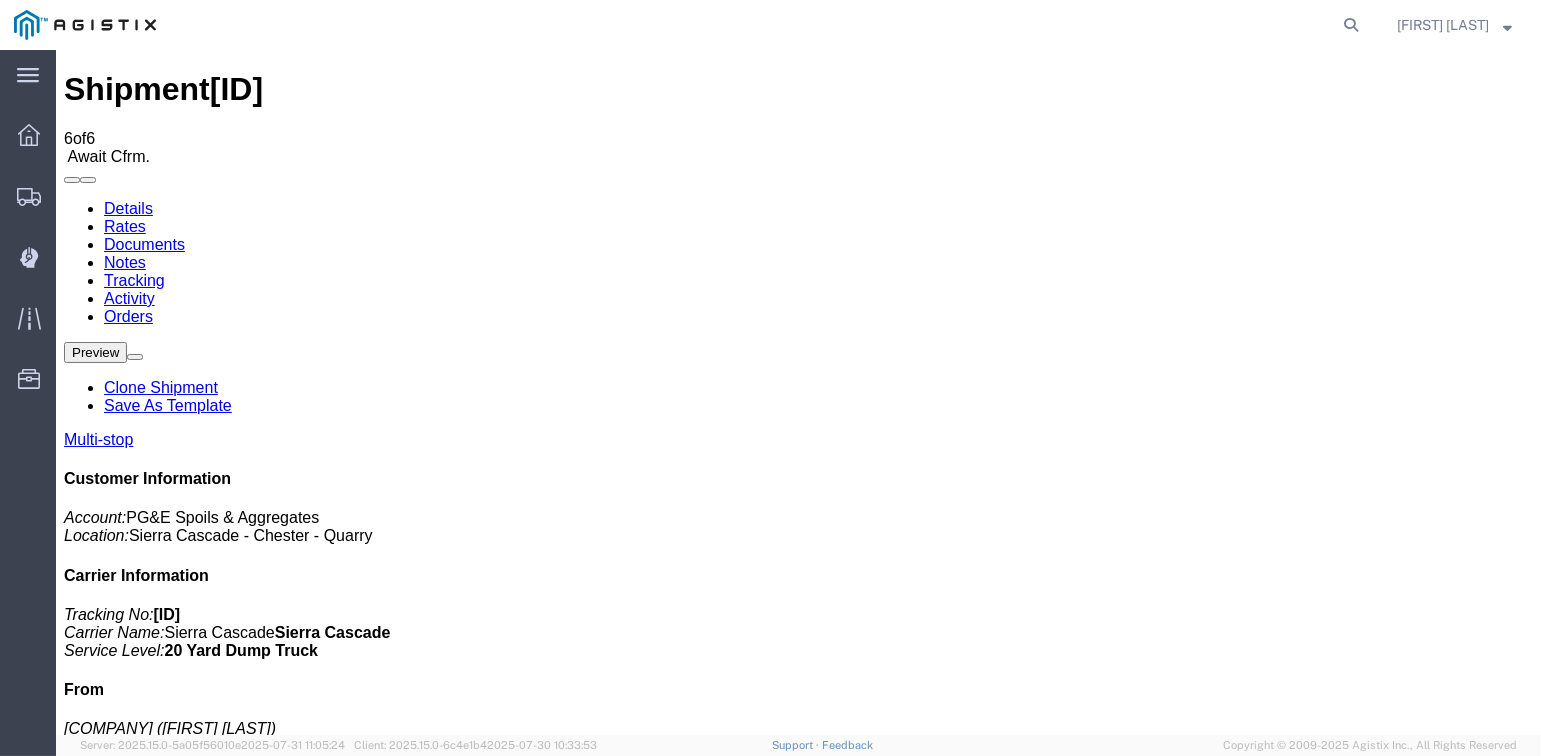 click on "Add New Tracking" at bounding box center [229, 1203] 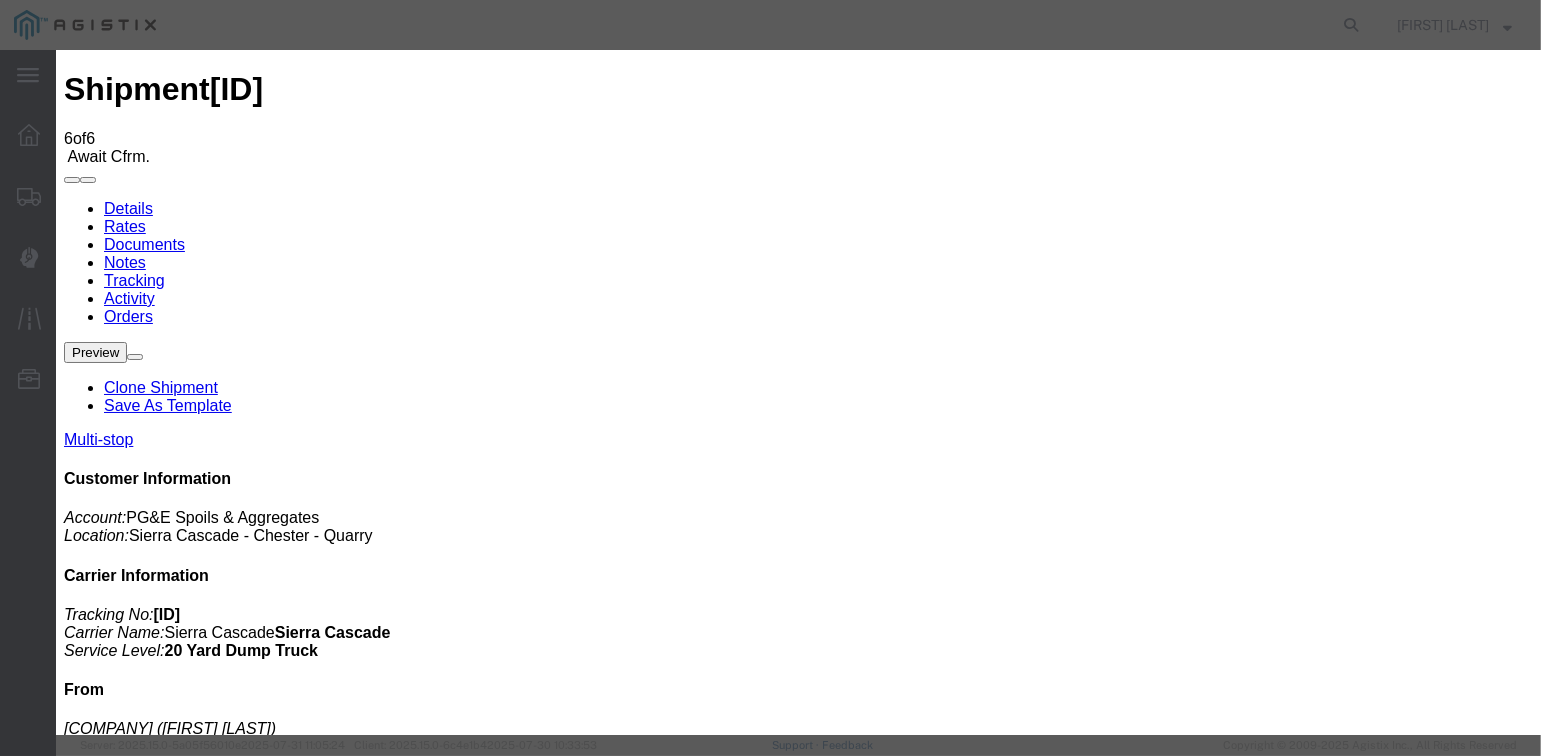 type on "08/01/2025" 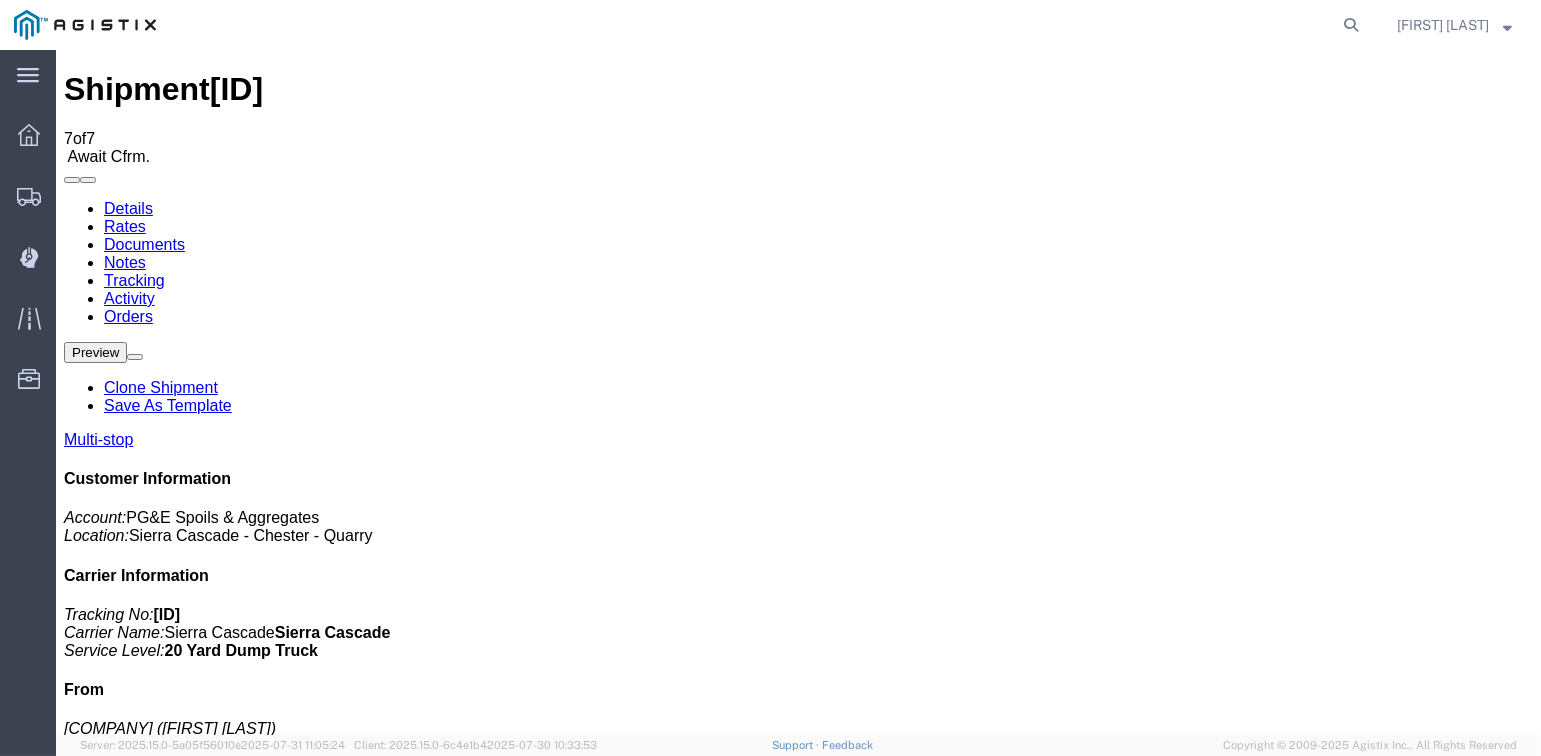 click on "Add New Tracking" at bounding box center [229, 1203] 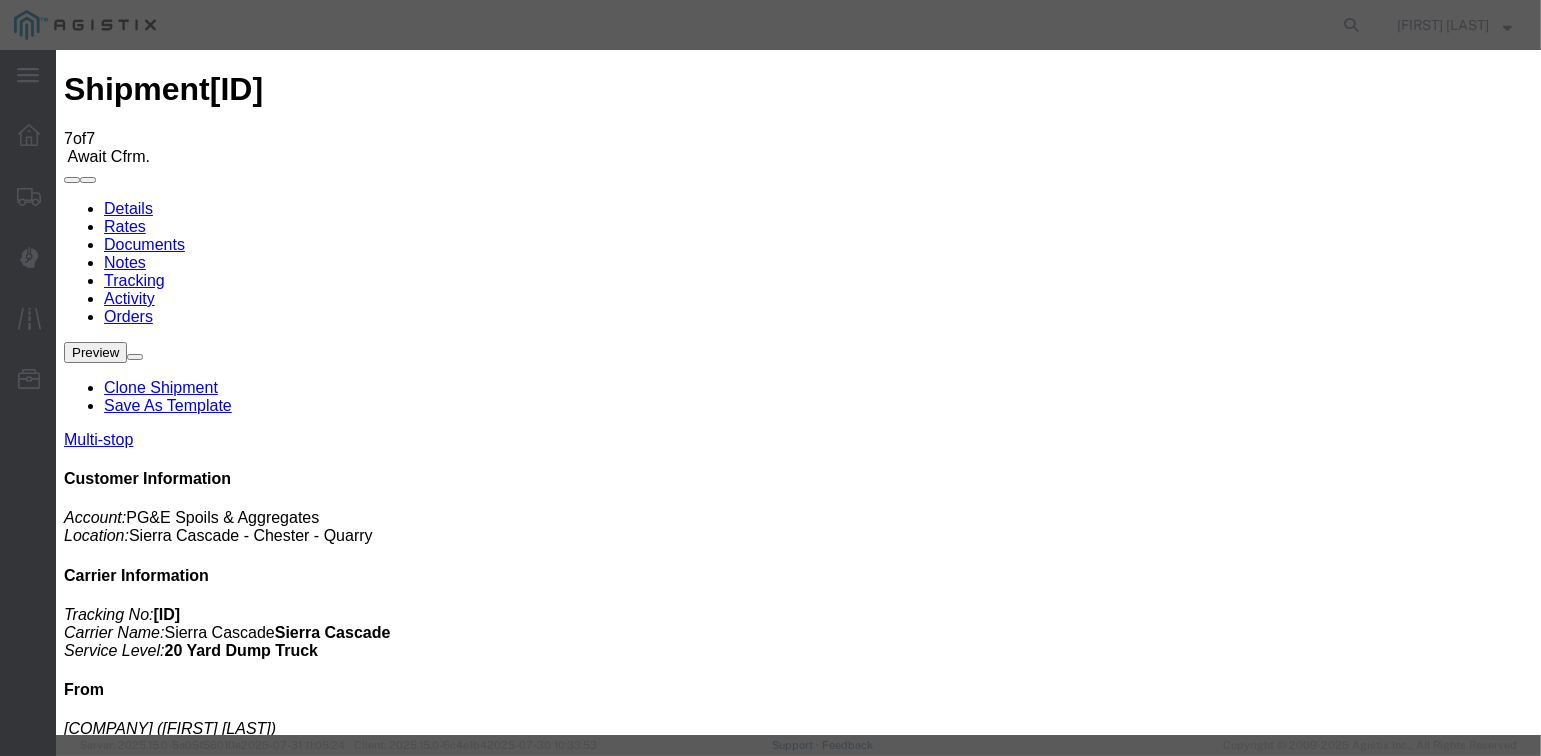 type on "08/01/2025" 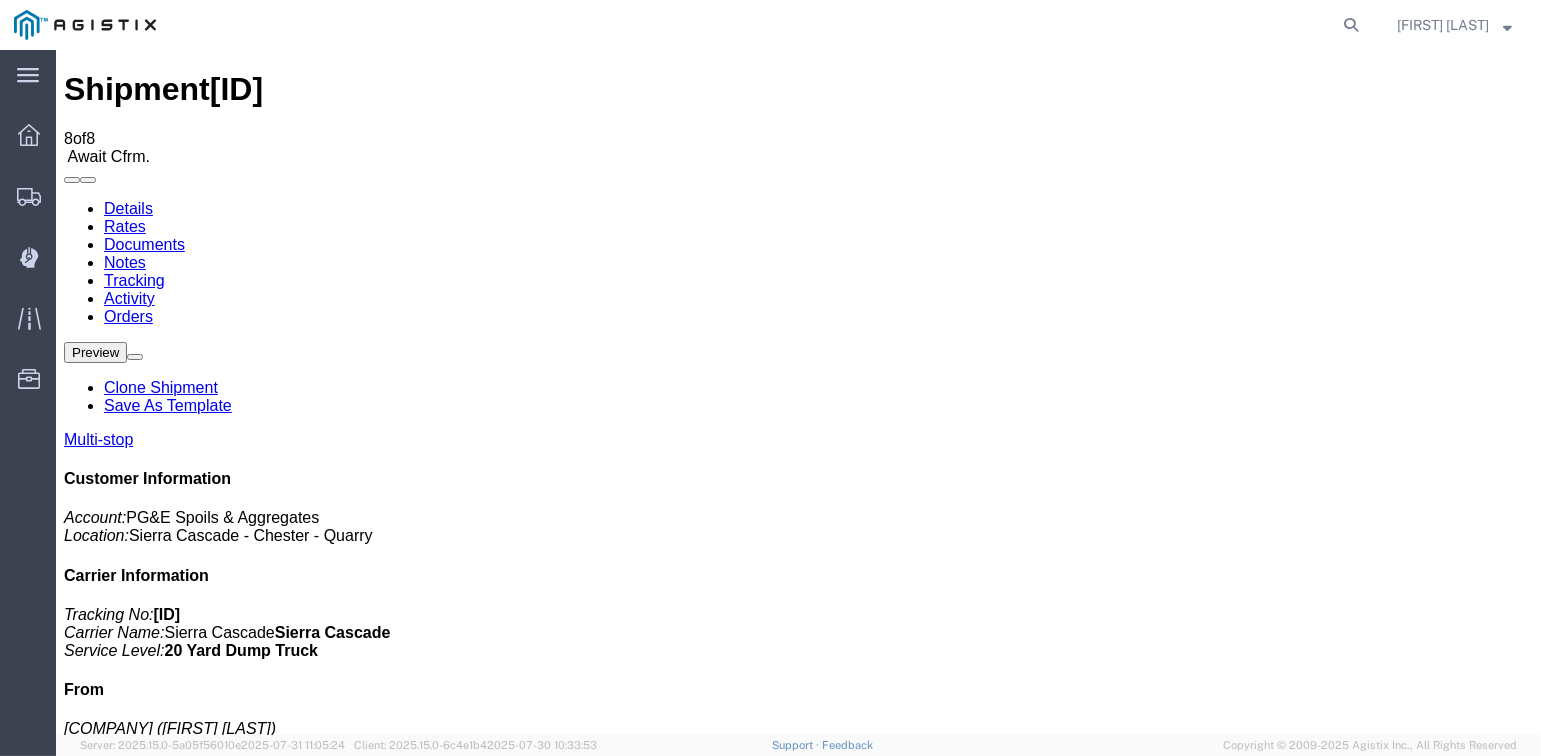 click on "Add New Tracking" at bounding box center [229, 1203] 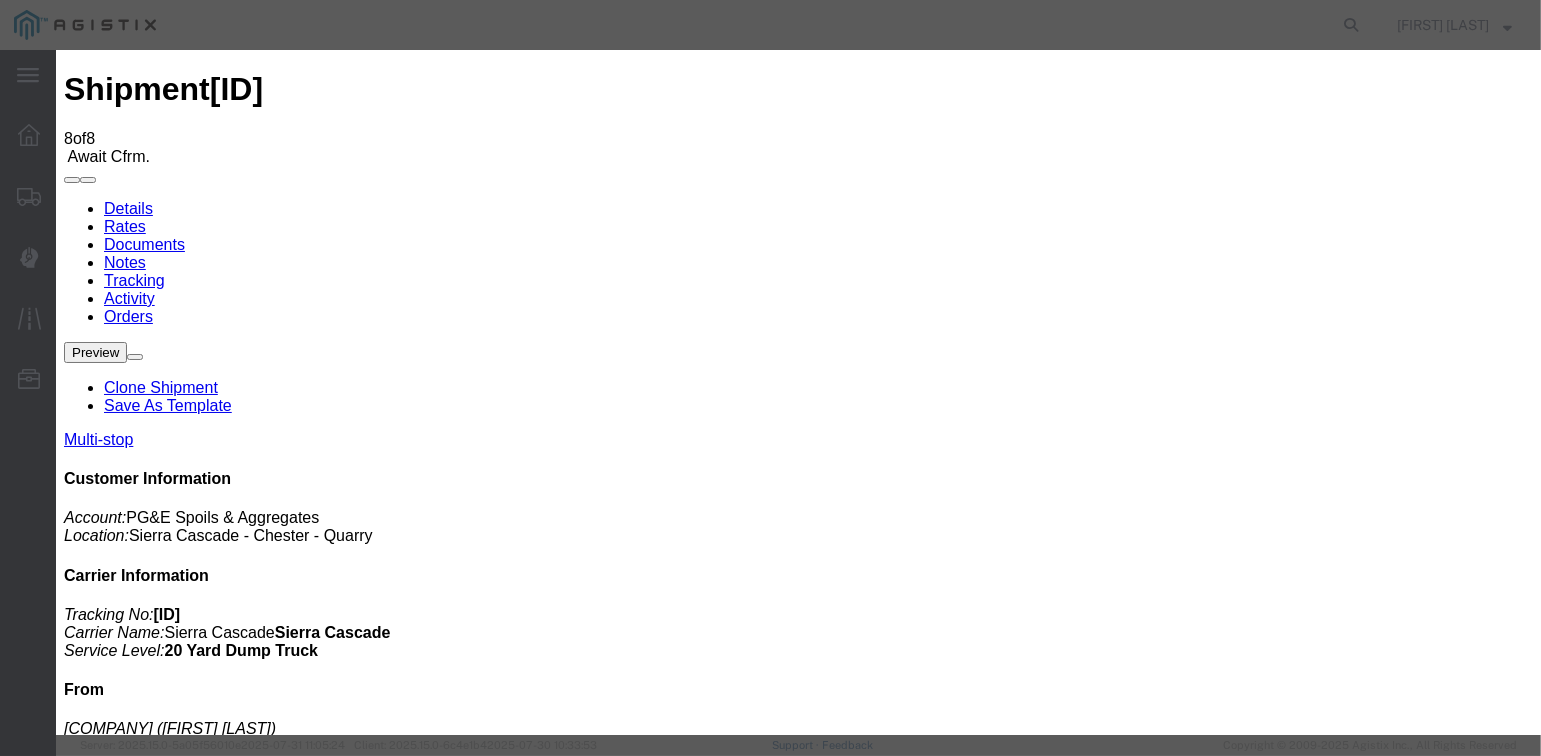 type on "08/01/2025" 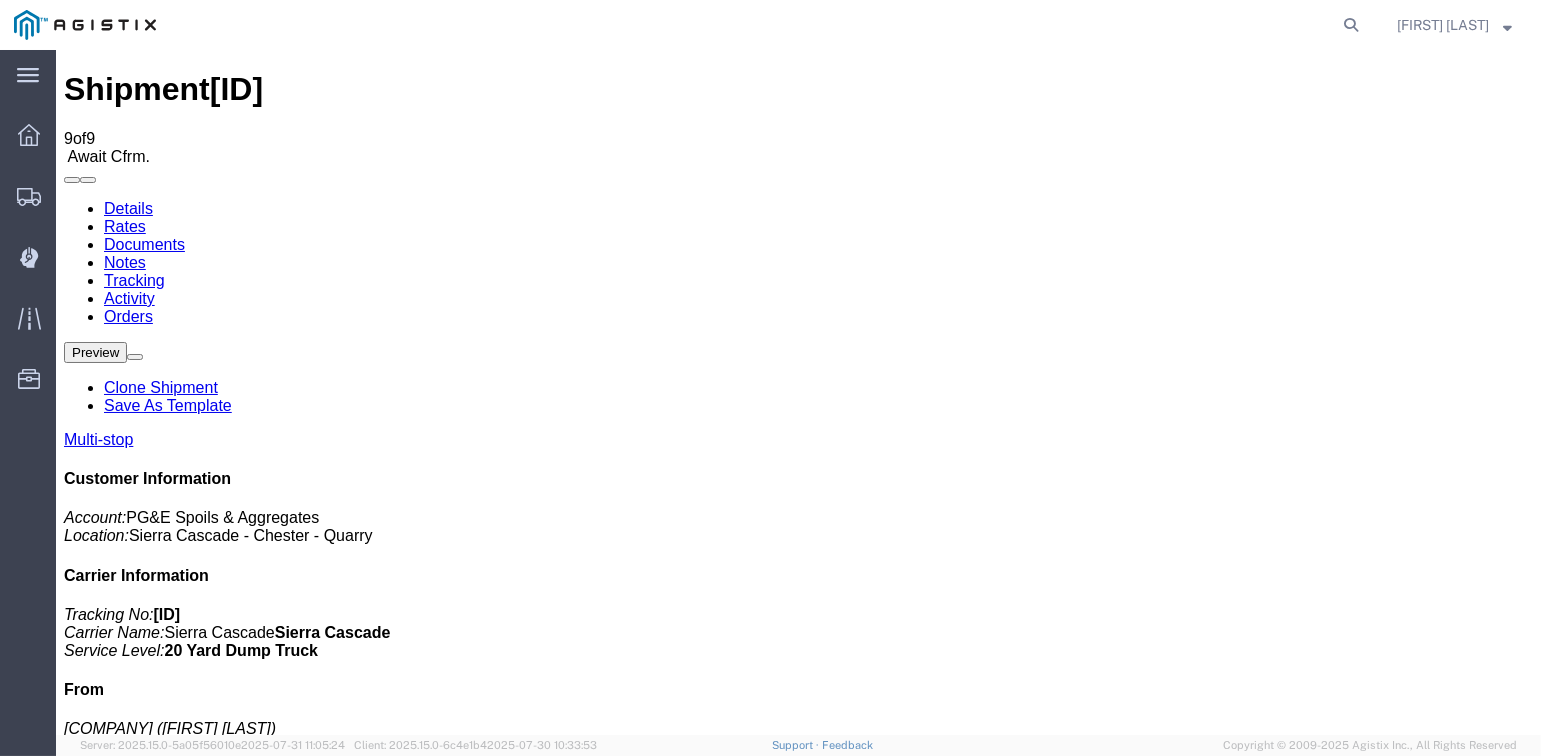 click on "Add New Tracking" at bounding box center (229, 1203) 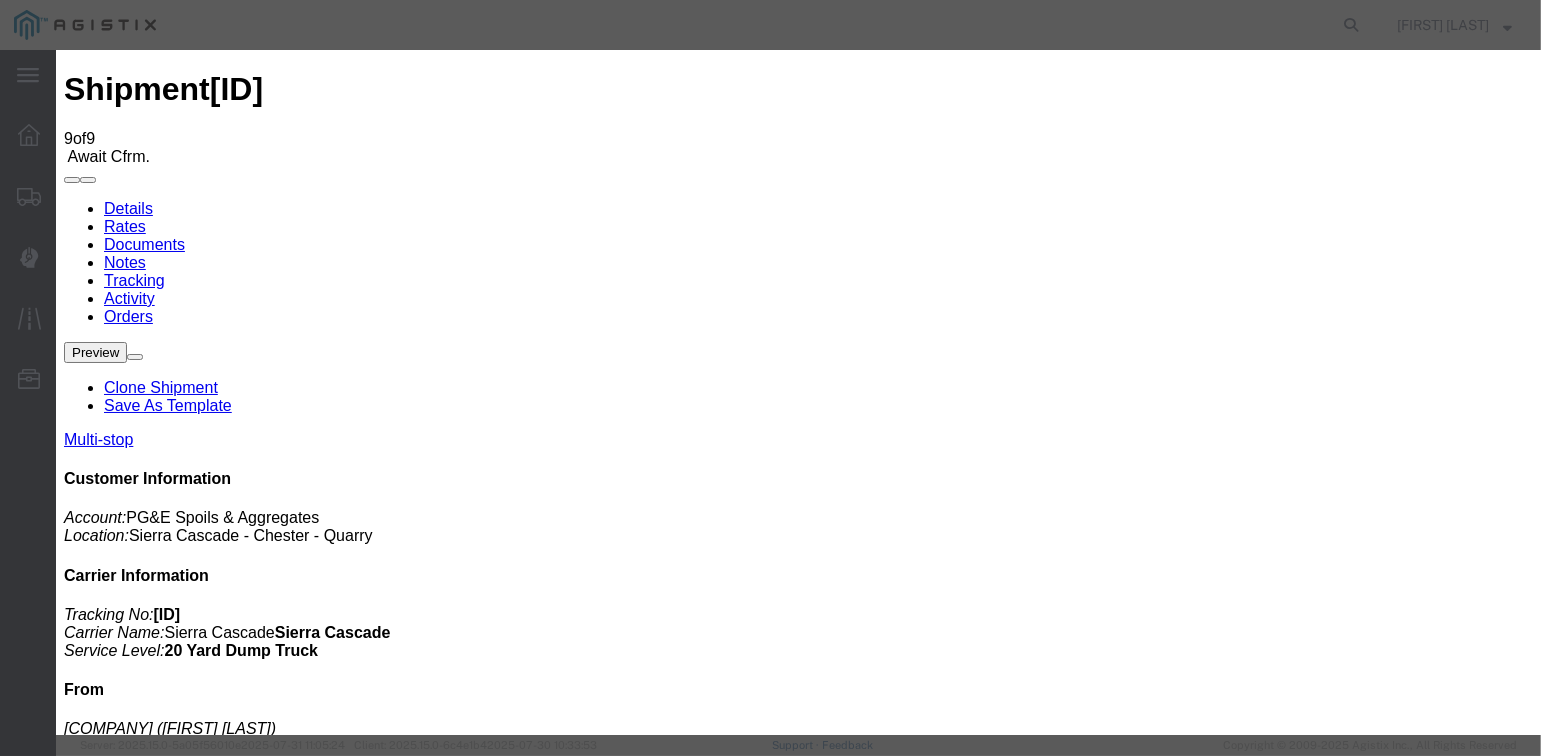 type on "08/01/2025" 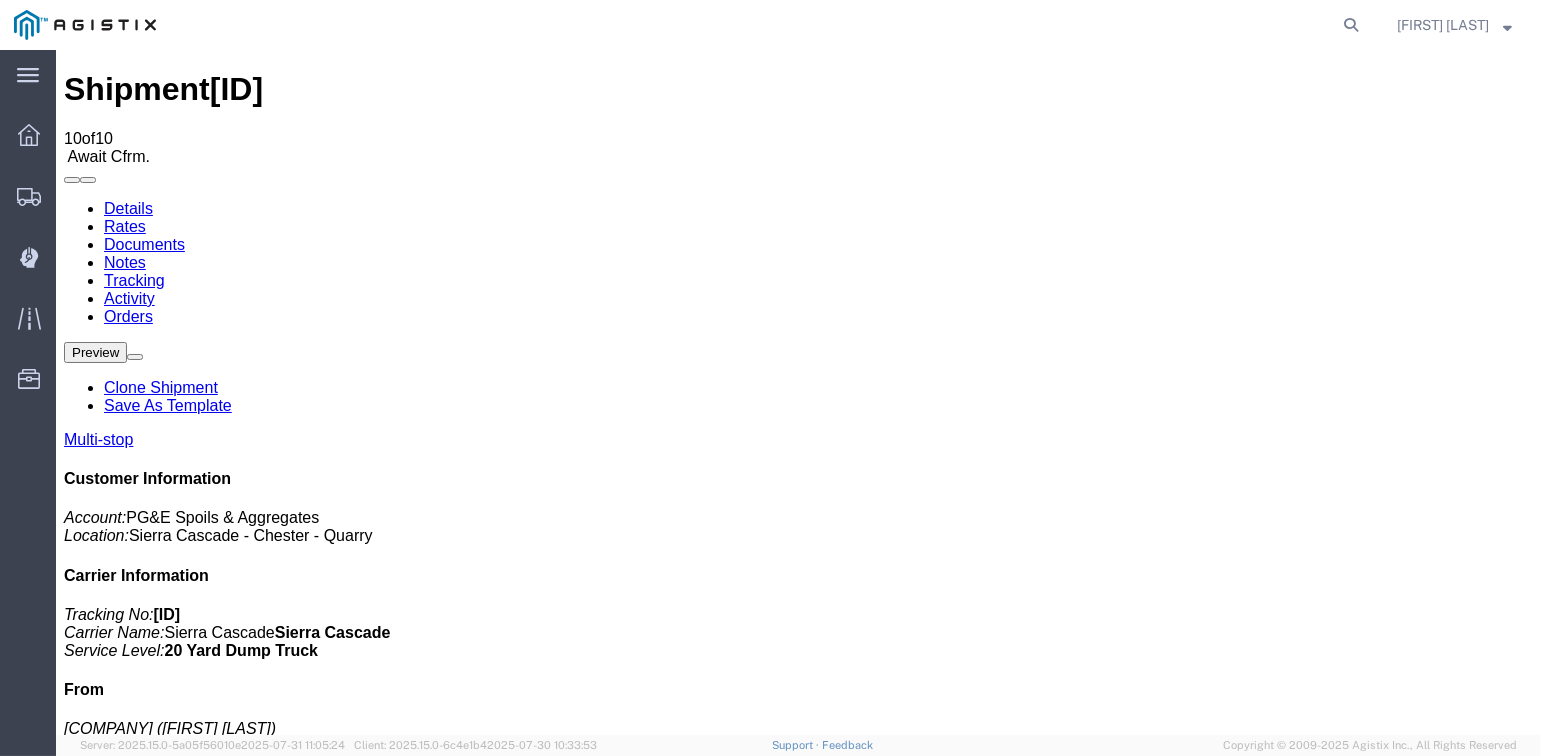 click on "Add New Tracking" at bounding box center [229, 1203] 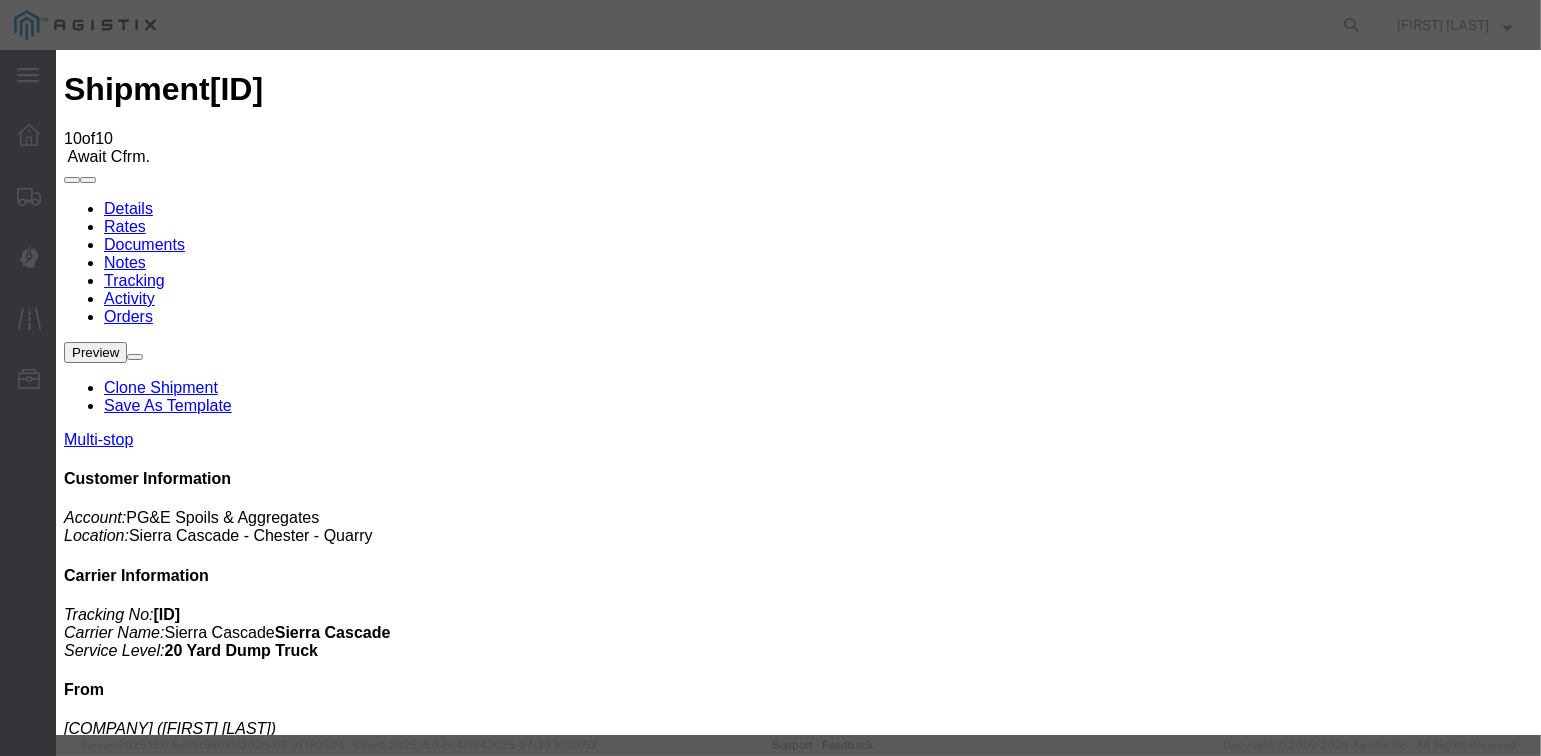 type on "08/01/2025" 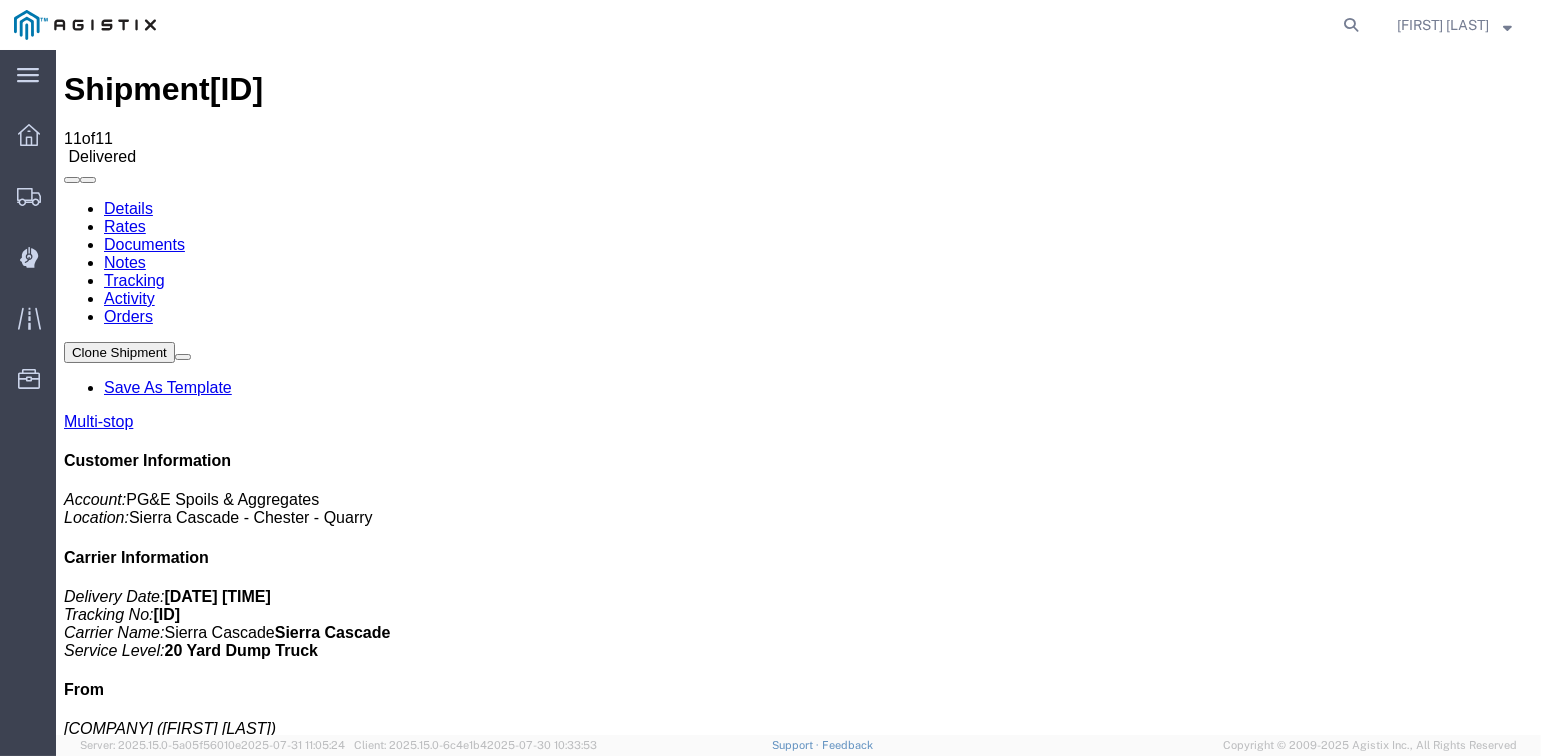 click on "Documents" at bounding box center [144, 244] 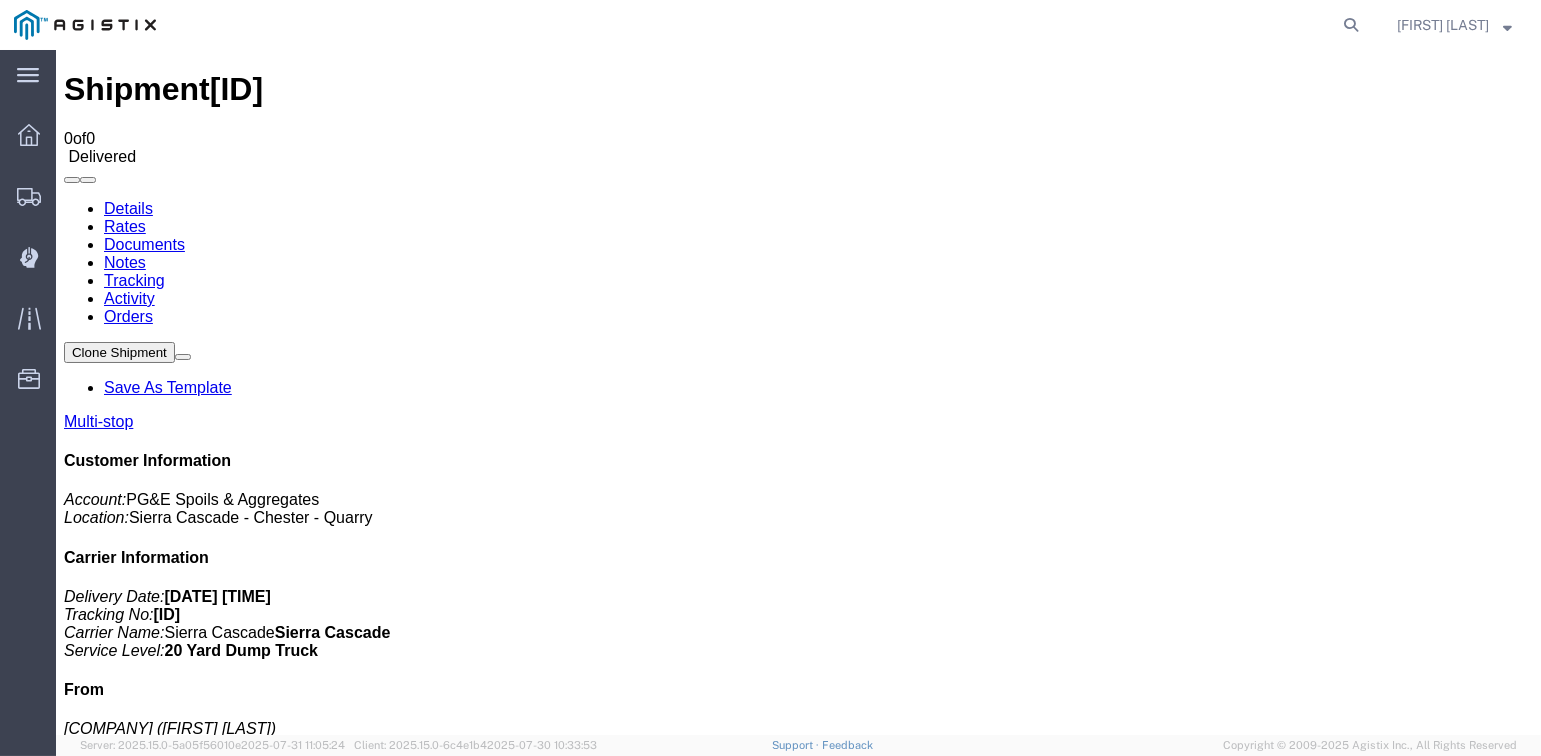 click on "Tracking" at bounding box center (134, 280) 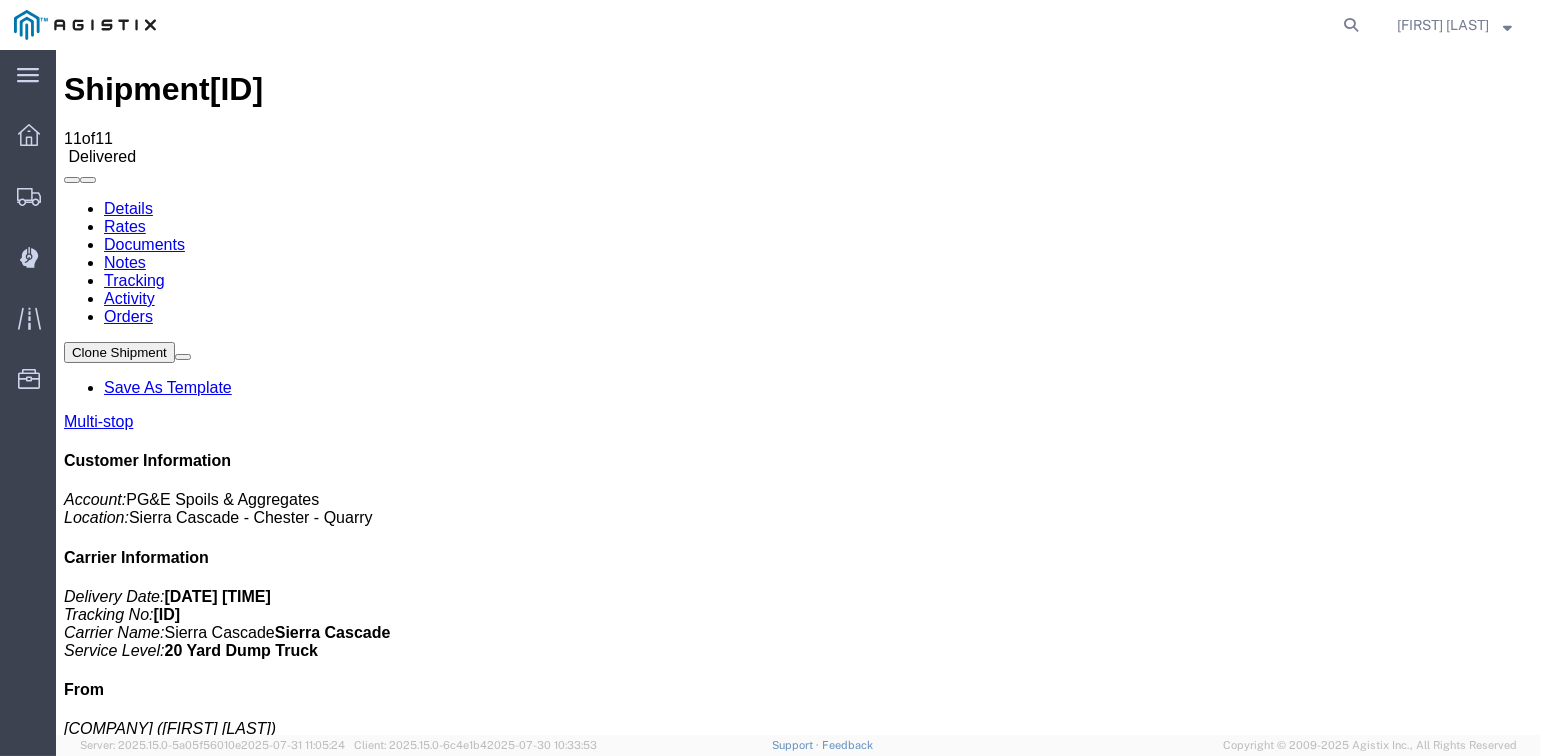 click on "Documents" at bounding box center (144, 244) 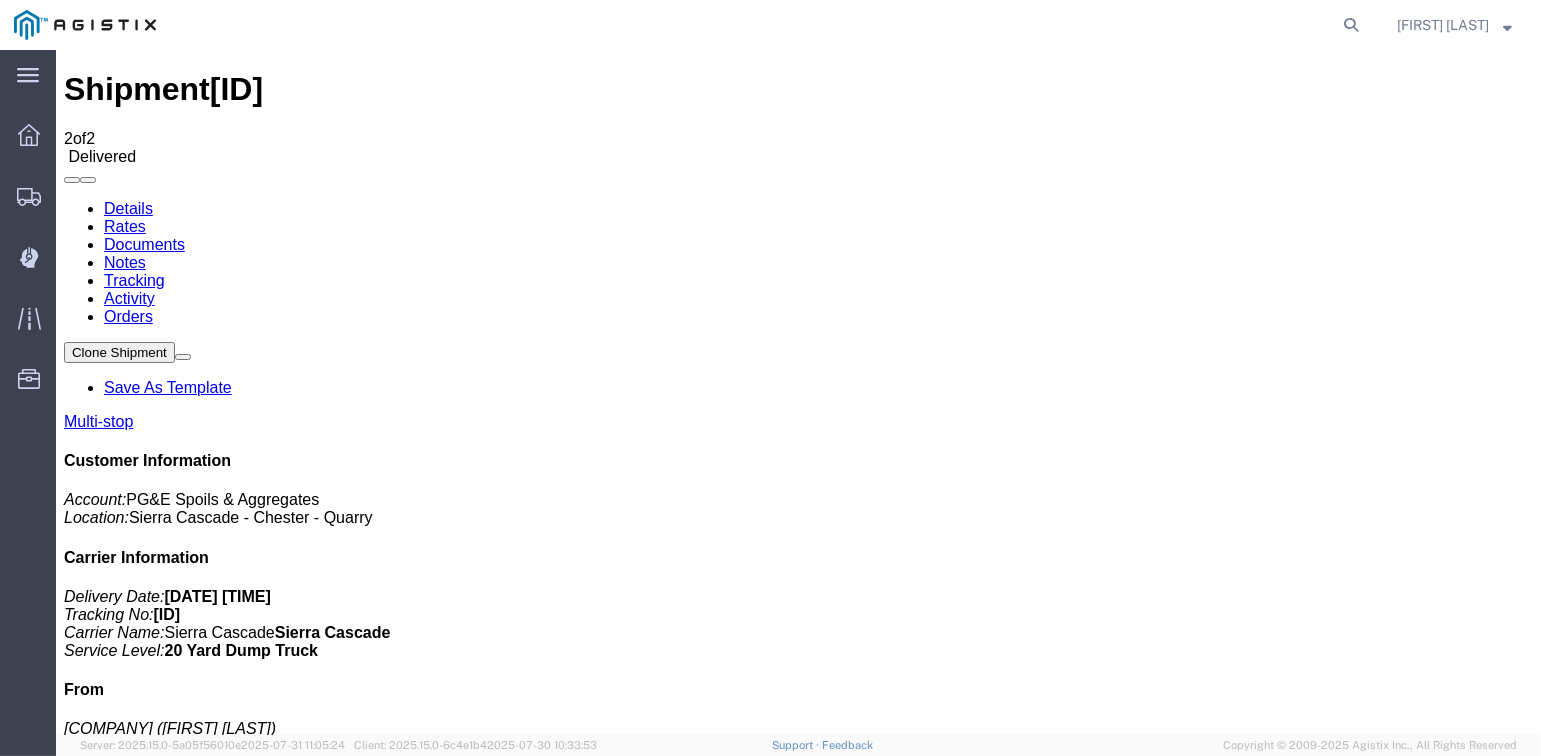 click on "[FIRST] [LAST]" 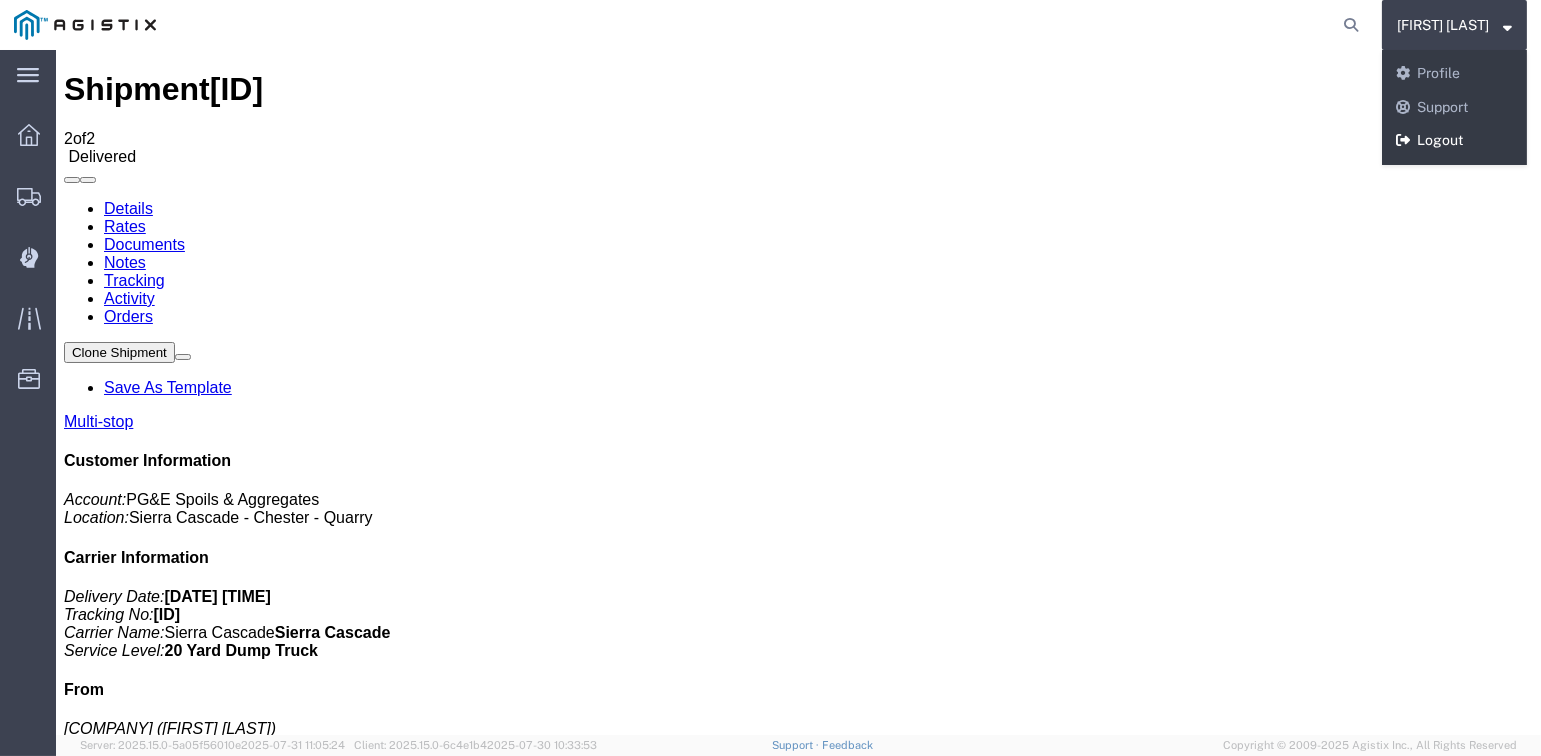 click on "Logout" 